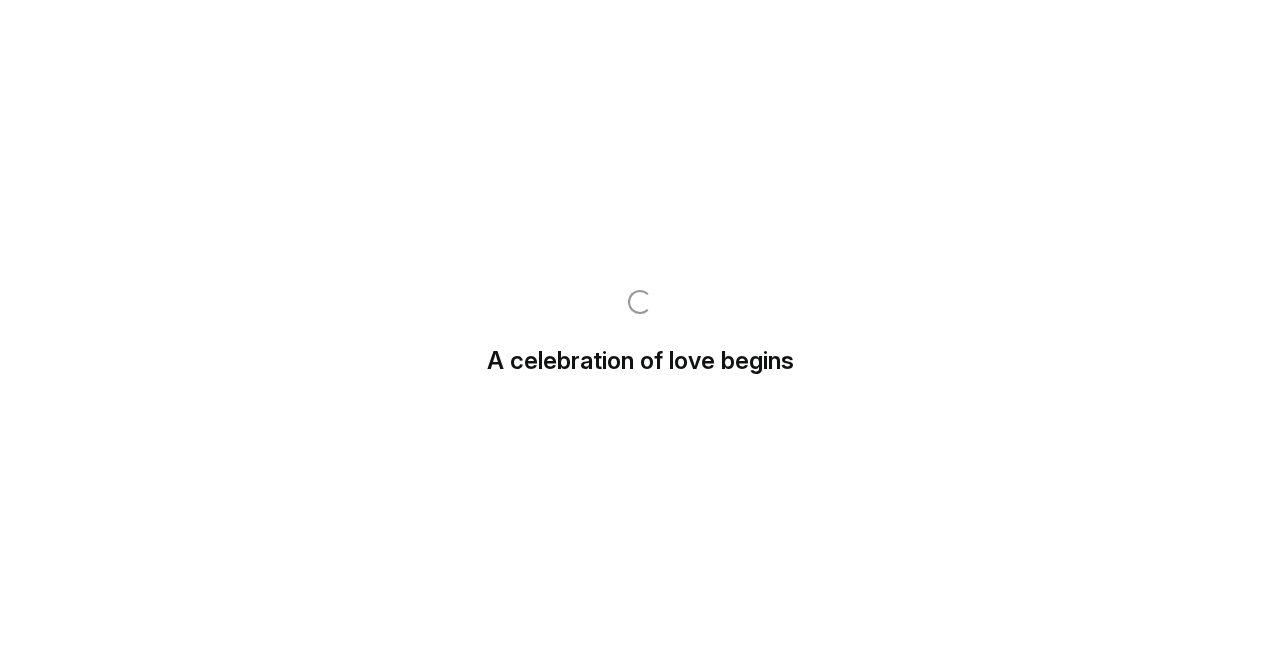 scroll, scrollTop: 0, scrollLeft: 0, axis: both 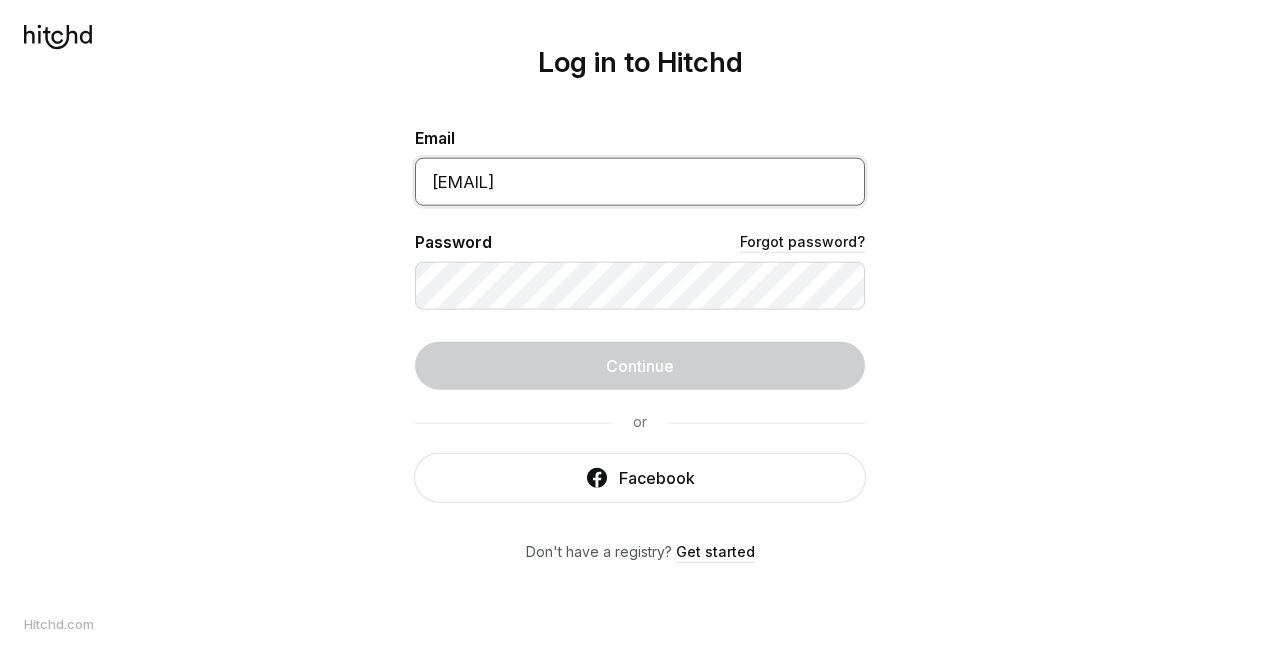 type on "[EMAIL]" 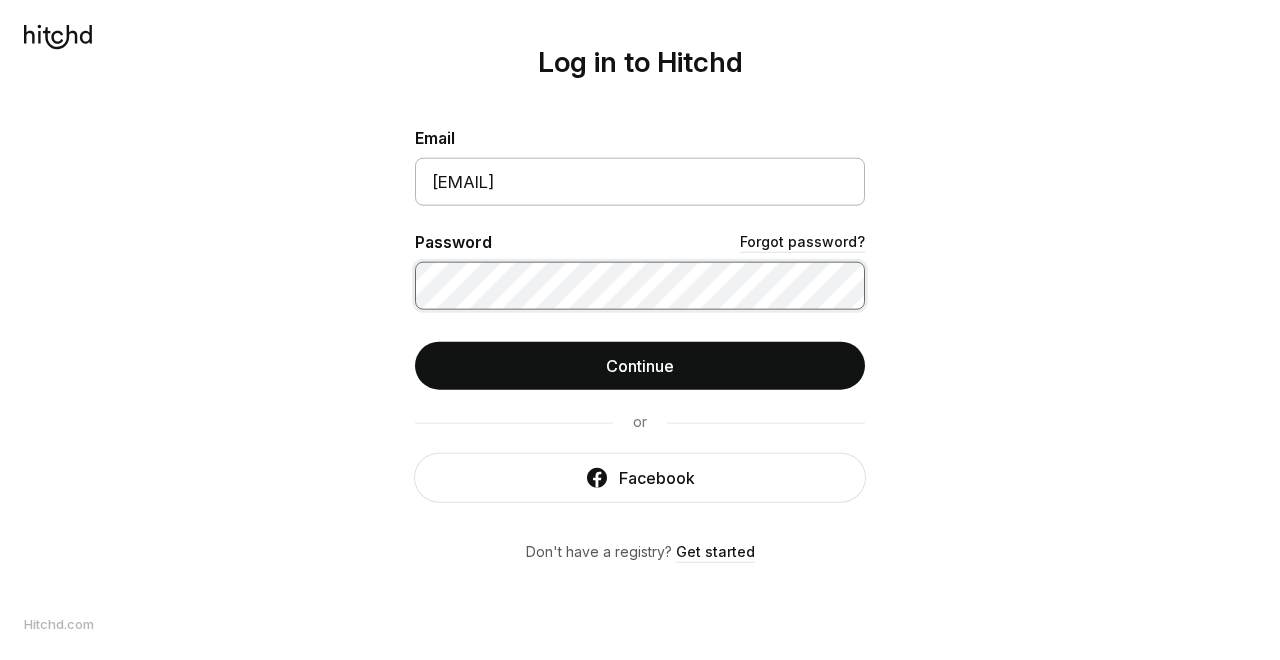 click on "Continue" at bounding box center [640, 366] 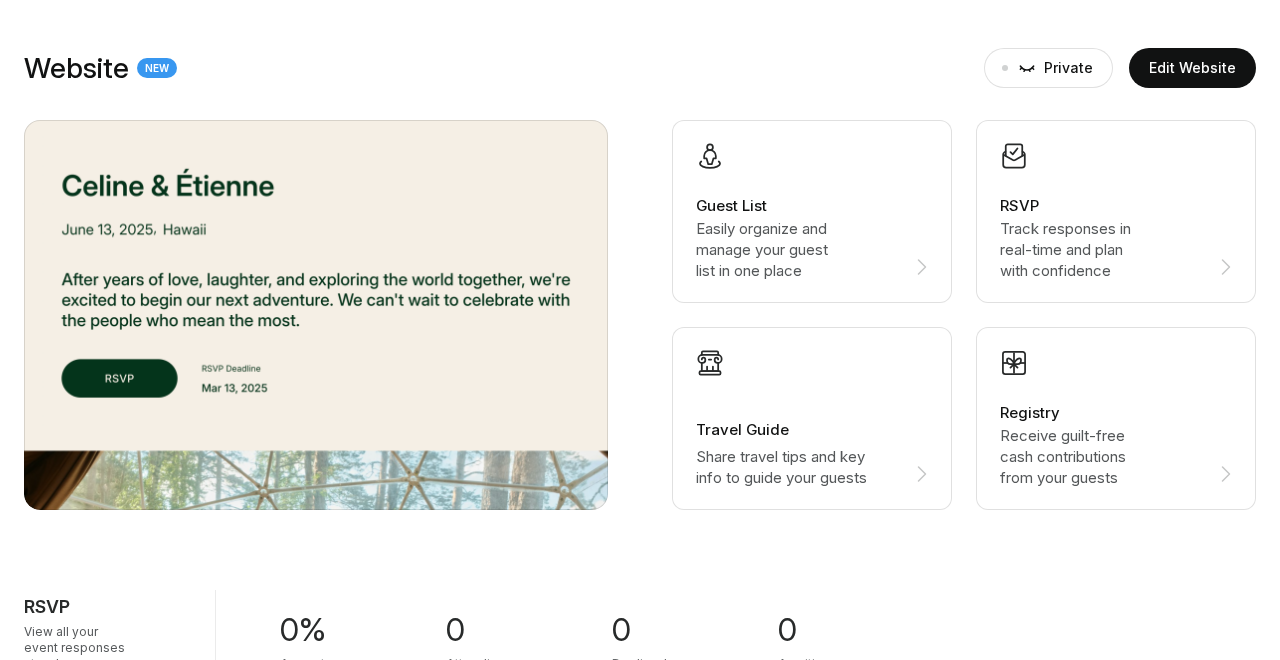 scroll, scrollTop: 270, scrollLeft: 0, axis: vertical 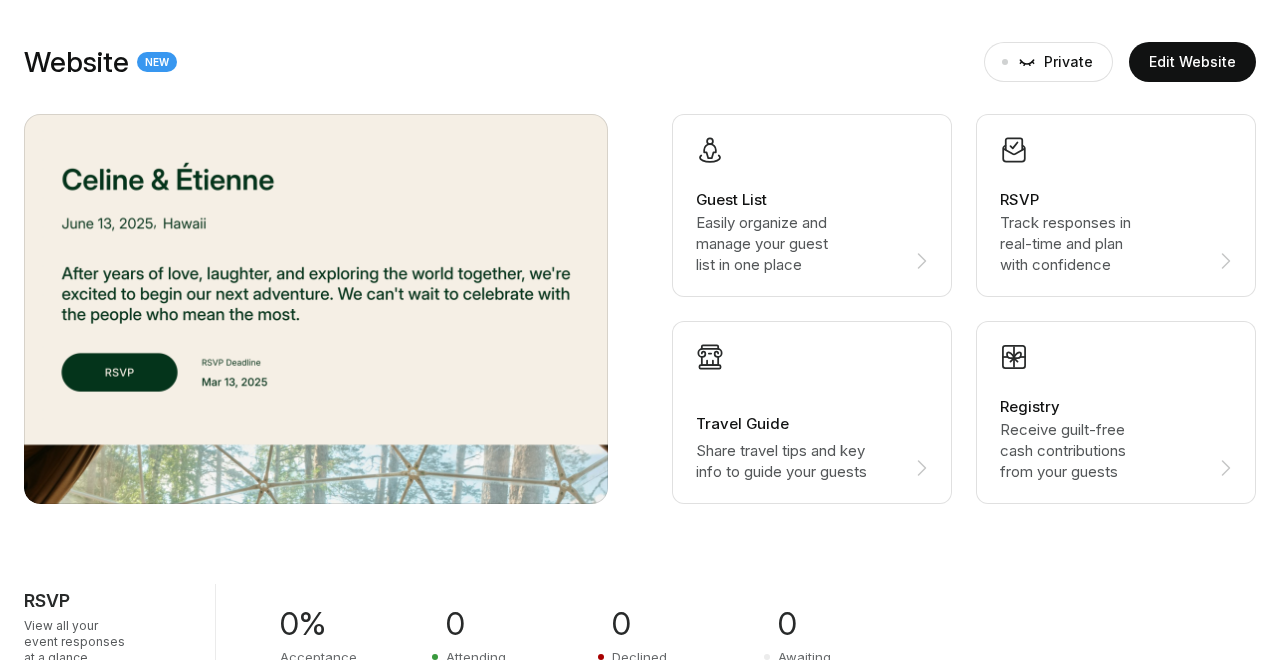 click on "Receive guilt-free cash contributions from your guests" at bounding box center (800, 243) 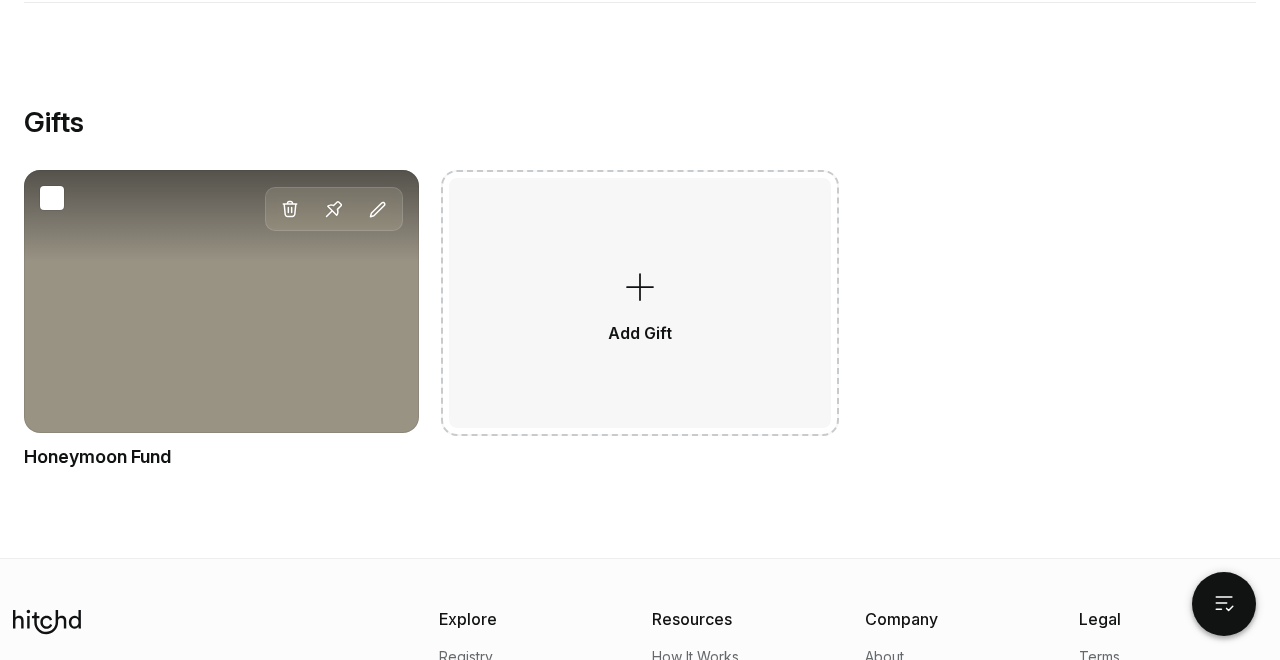 scroll, scrollTop: 1123, scrollLeft: 0, axis: vertical 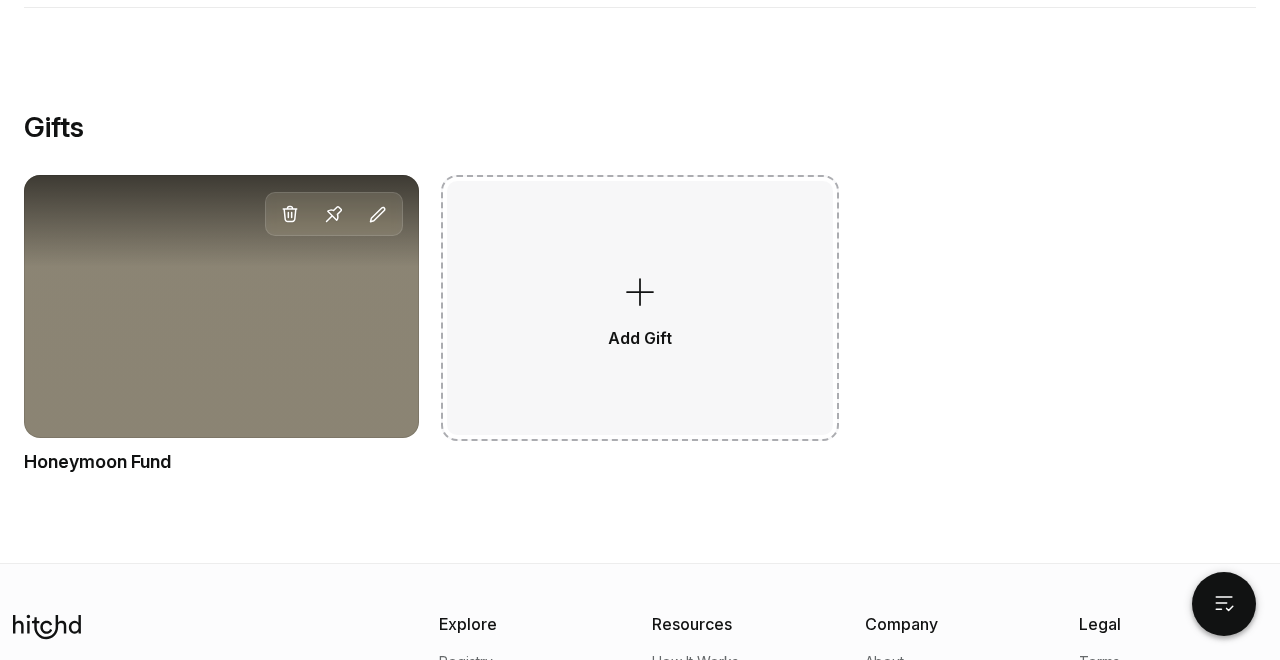 click on "Add Gift" at bounding box center (640, 338) 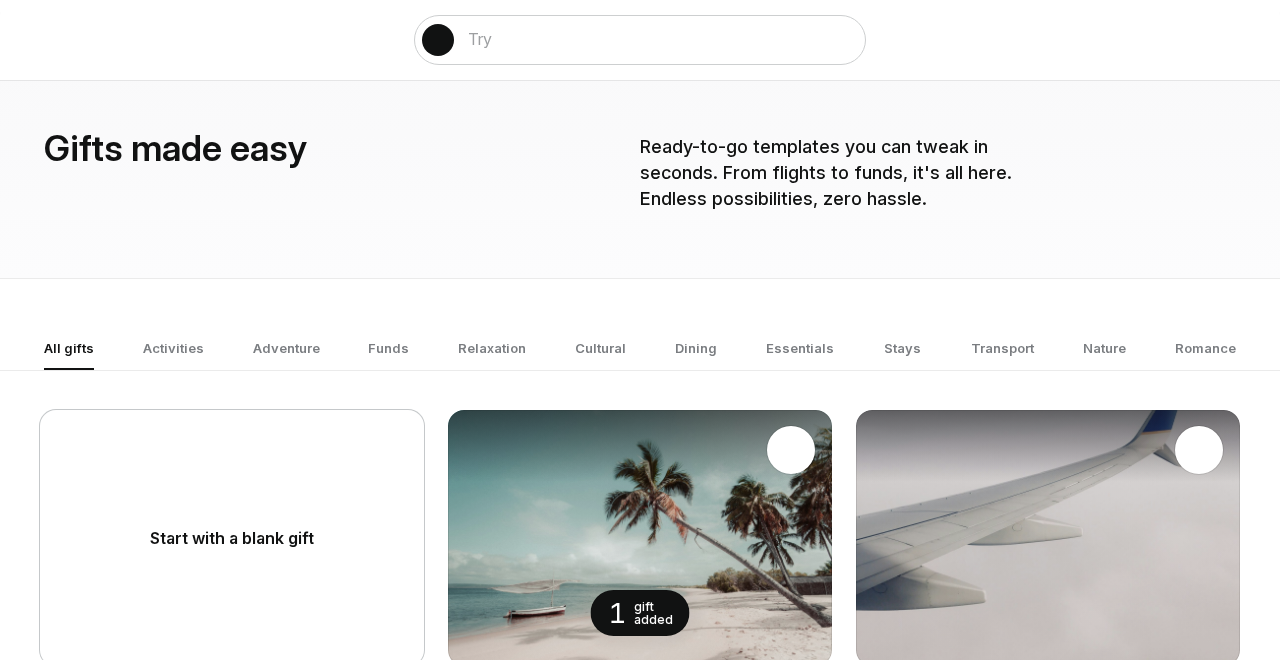 scroll, scrollTop: 145, scrollLeft: 0, axis: vertical 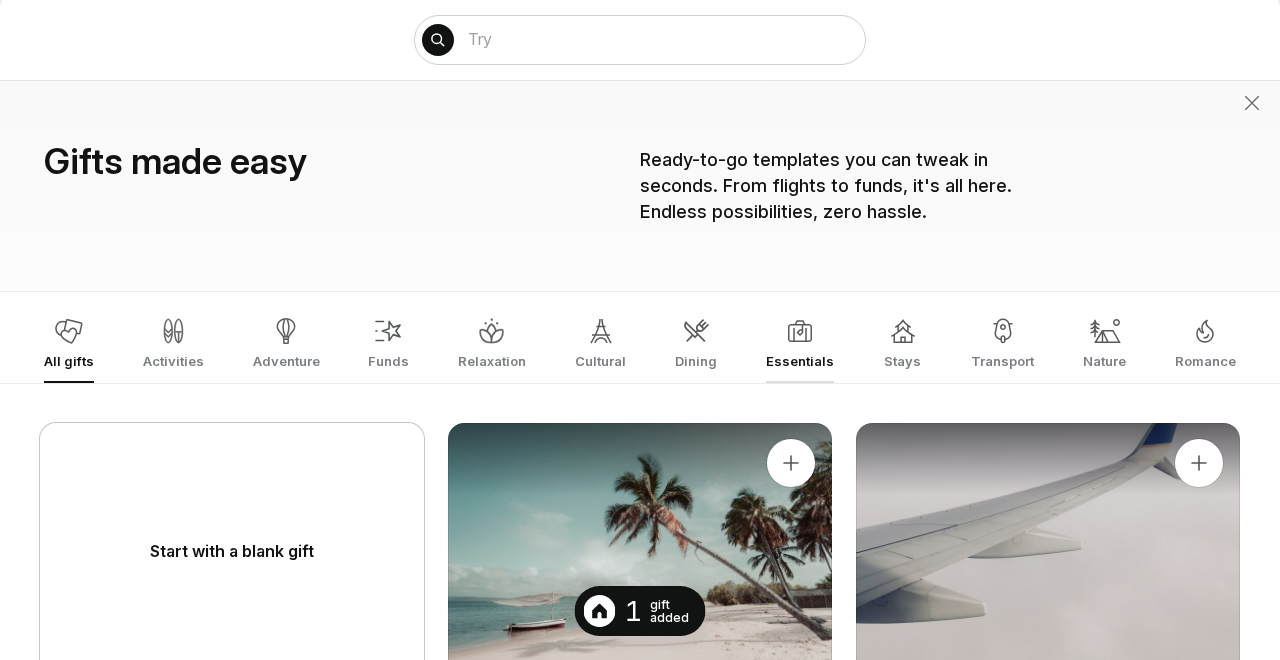 click at bounding box center [69, 331] 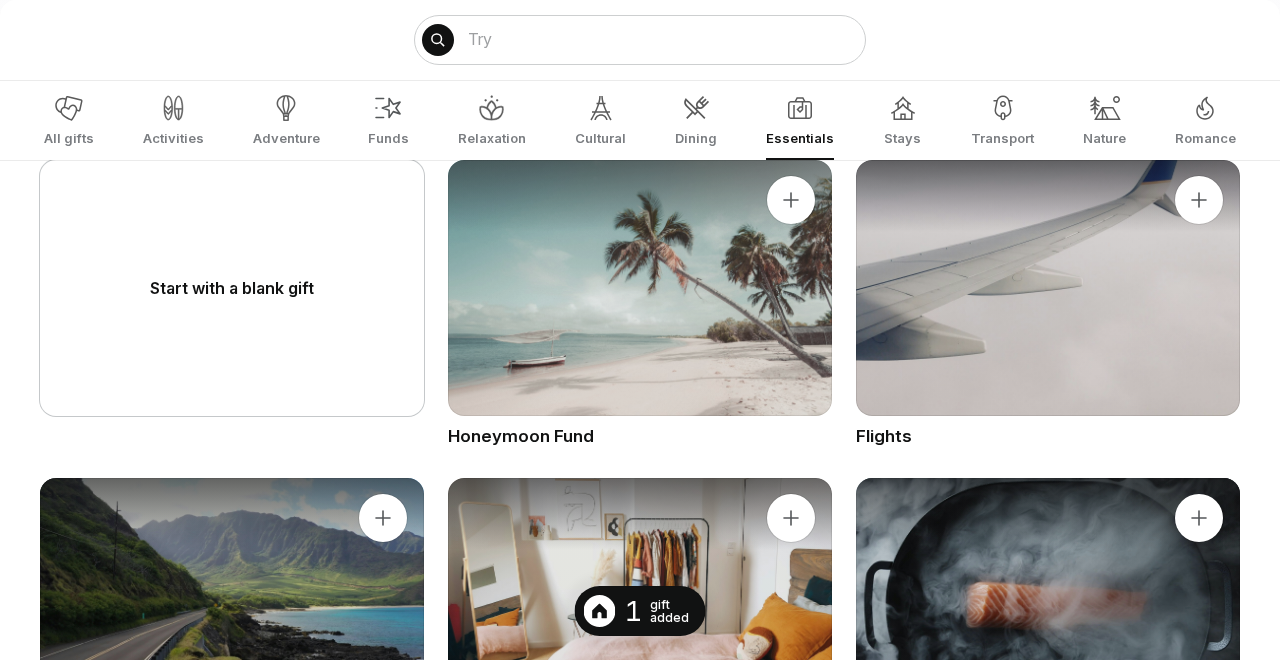 scroll, scrollTop: 423, scrollLeft: 0, axis: vertical 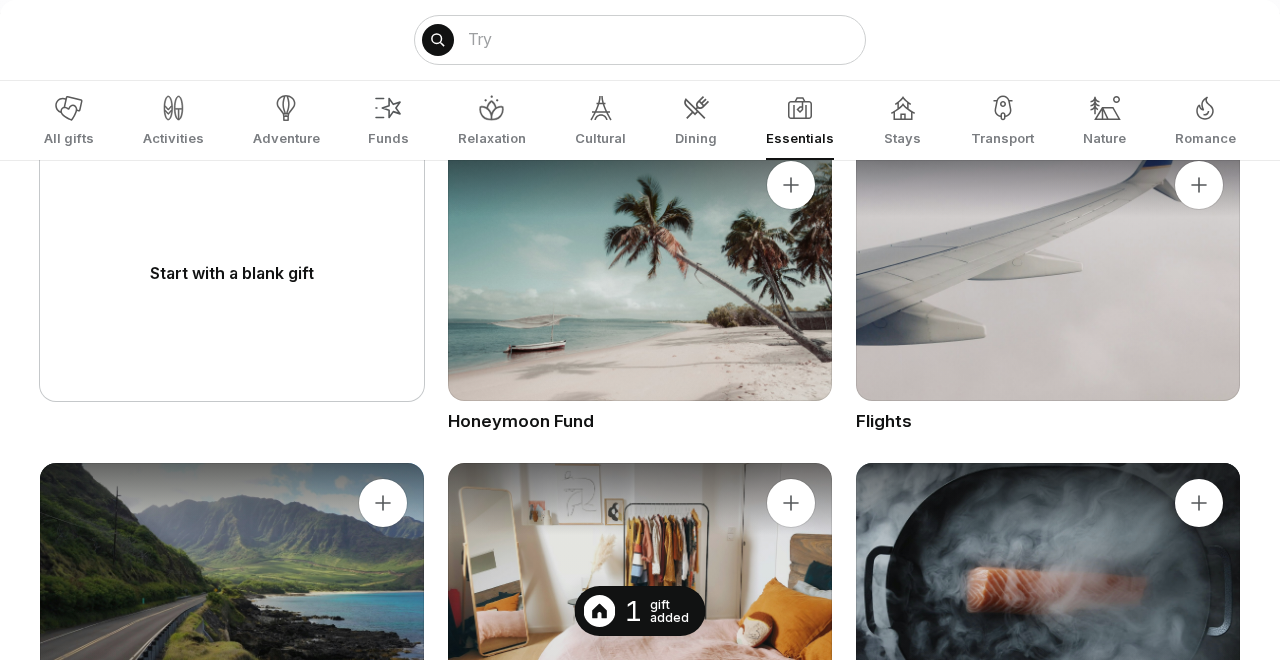 click at bounding box center (800, 108) 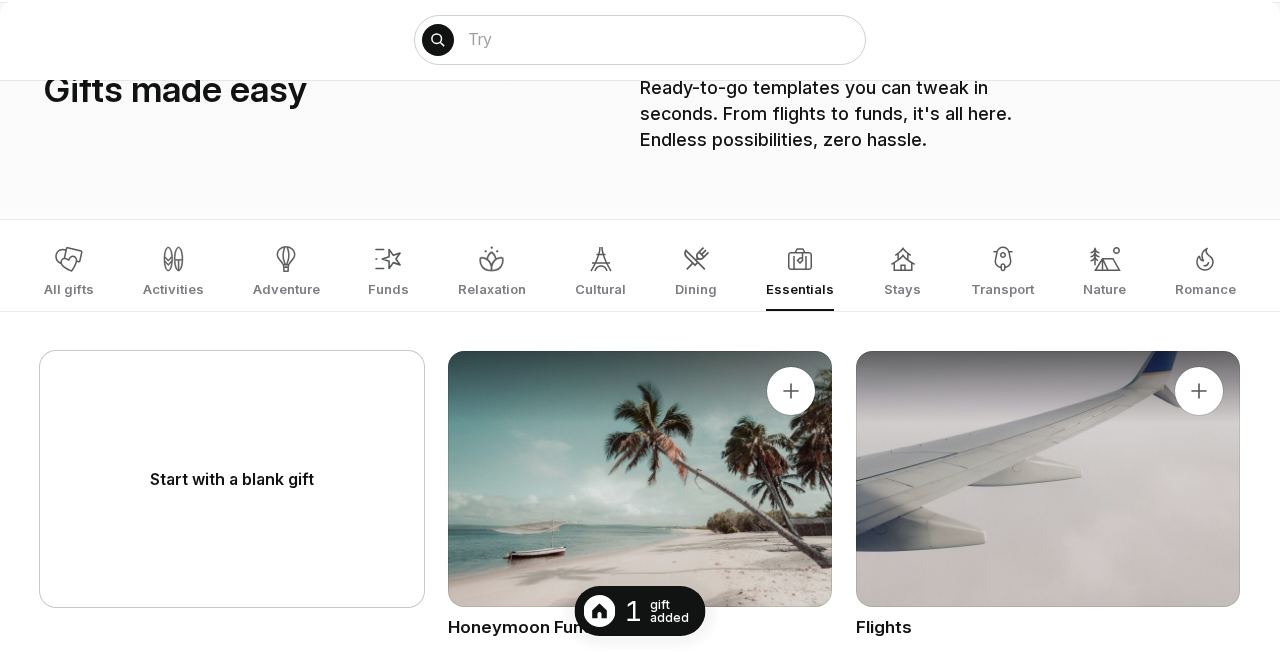 scroll, scrollTop: 296, scrollLeft: 0, axis: vertical 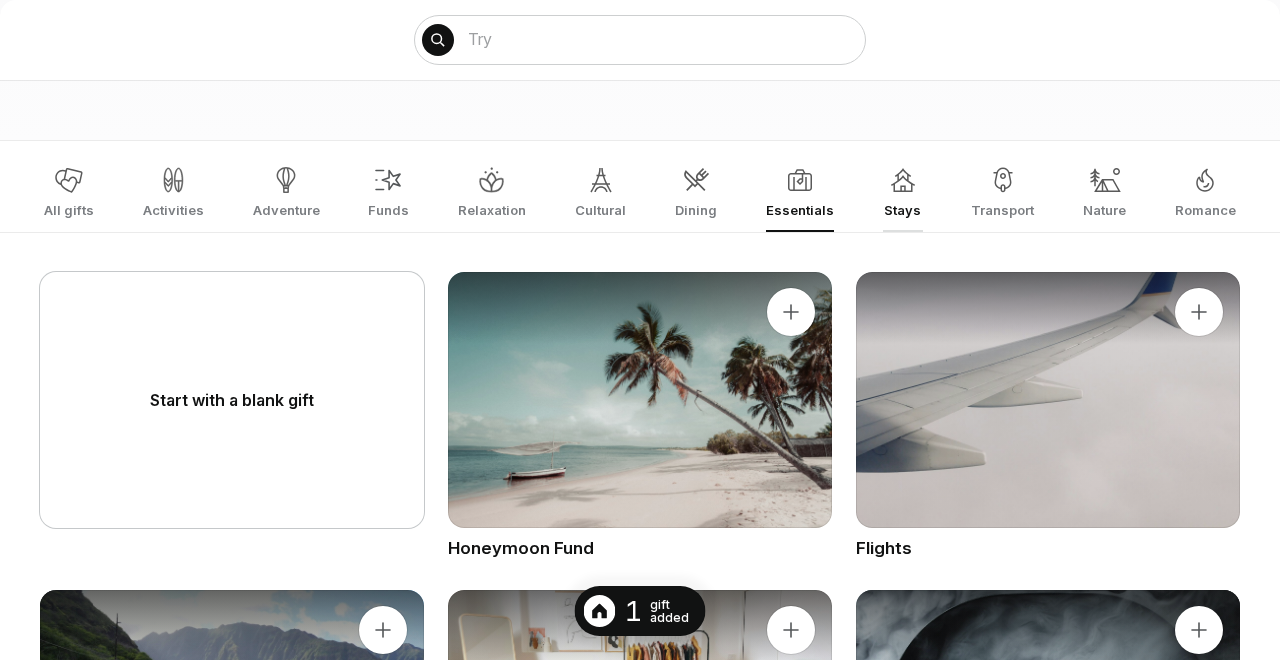 click at bounding box center (69, 180) 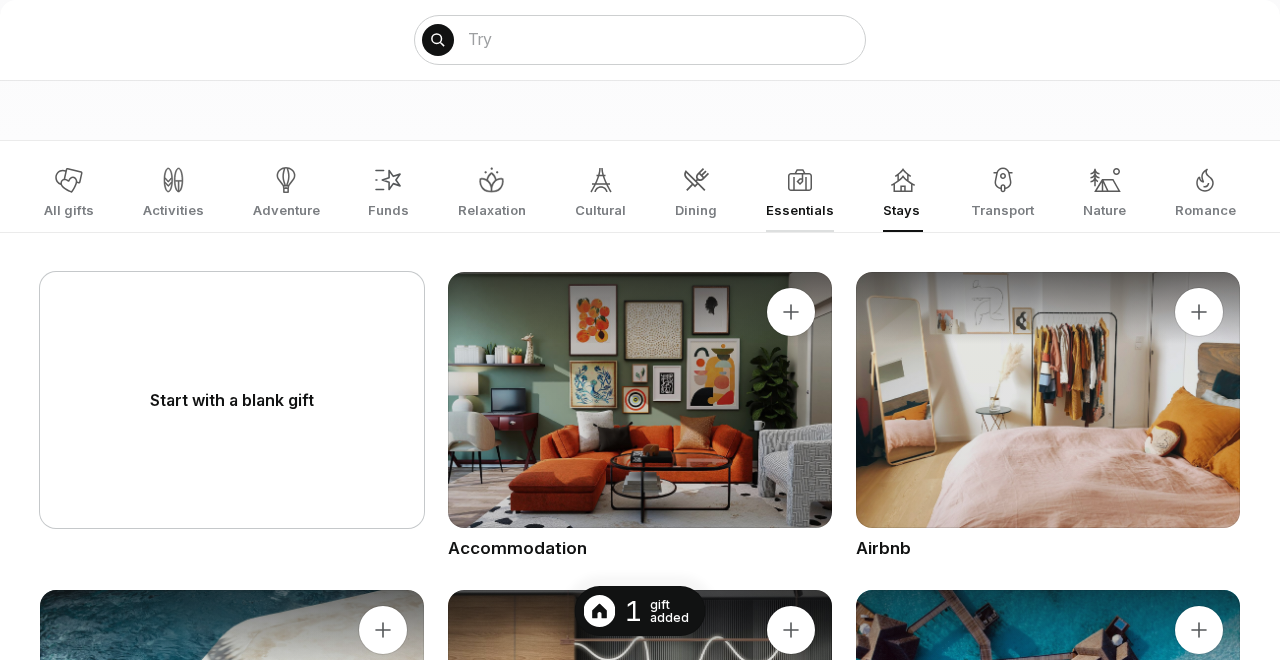 click at bounding box center (69, 180) 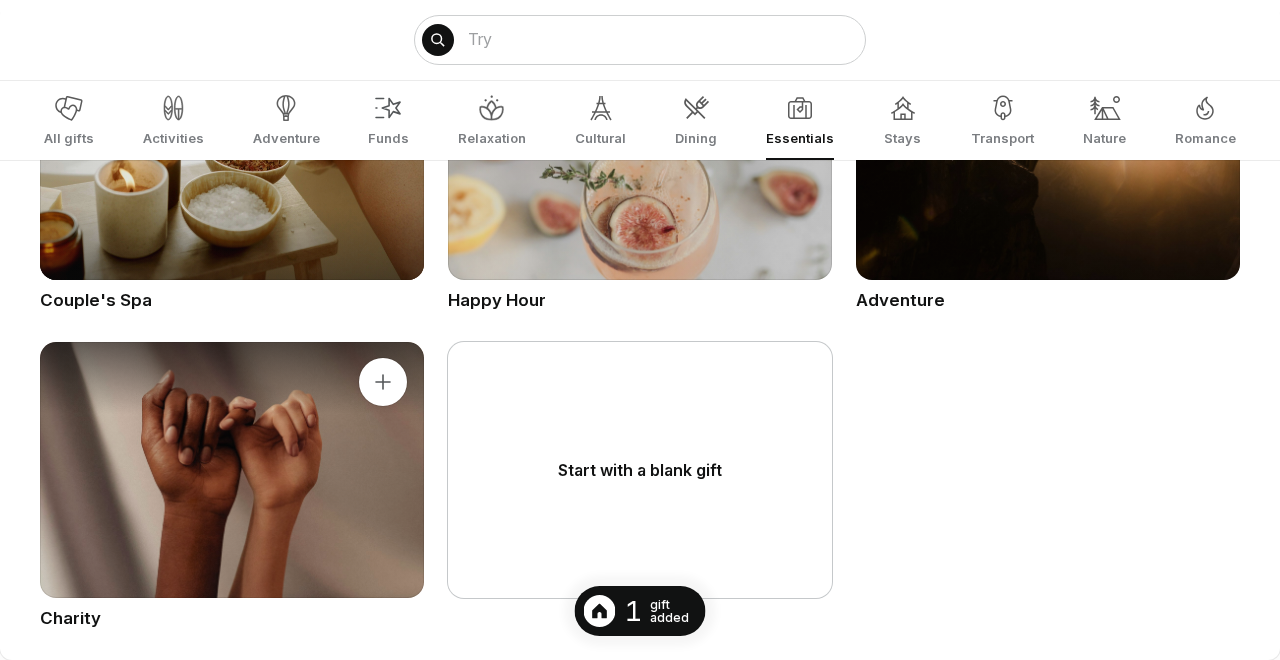scroll, scrollTop: 1180, scrollLeft: 0, axis: vertical 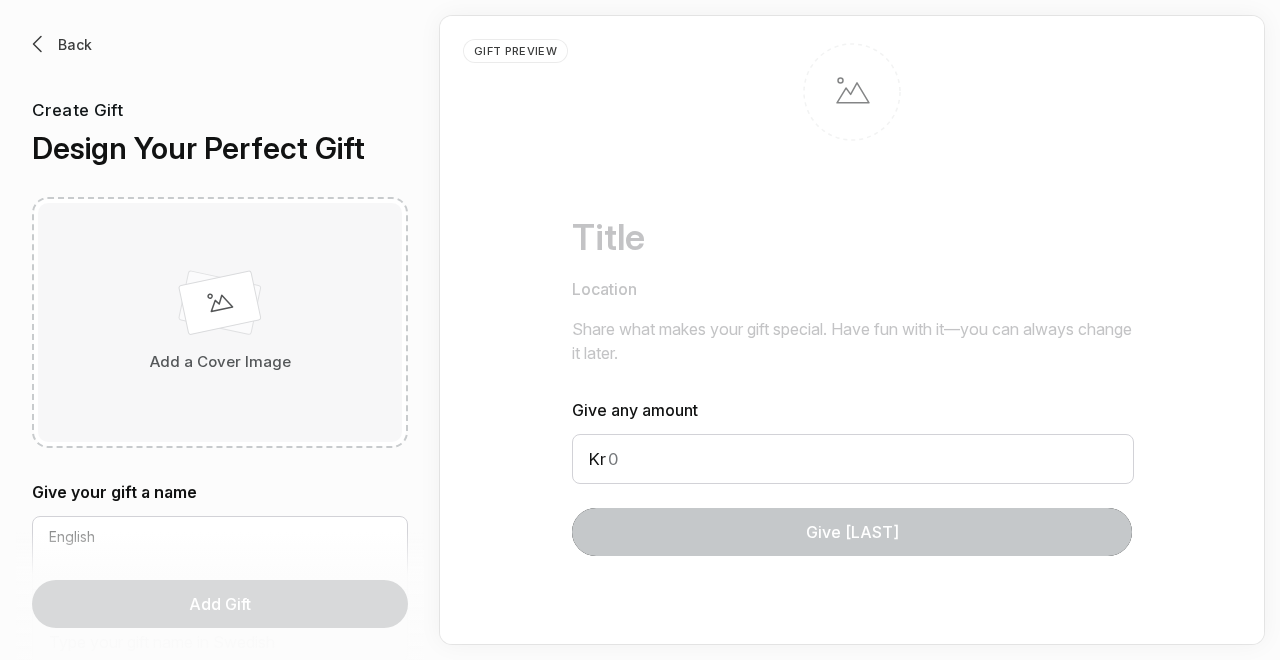 click at bounding box center [38, 44] 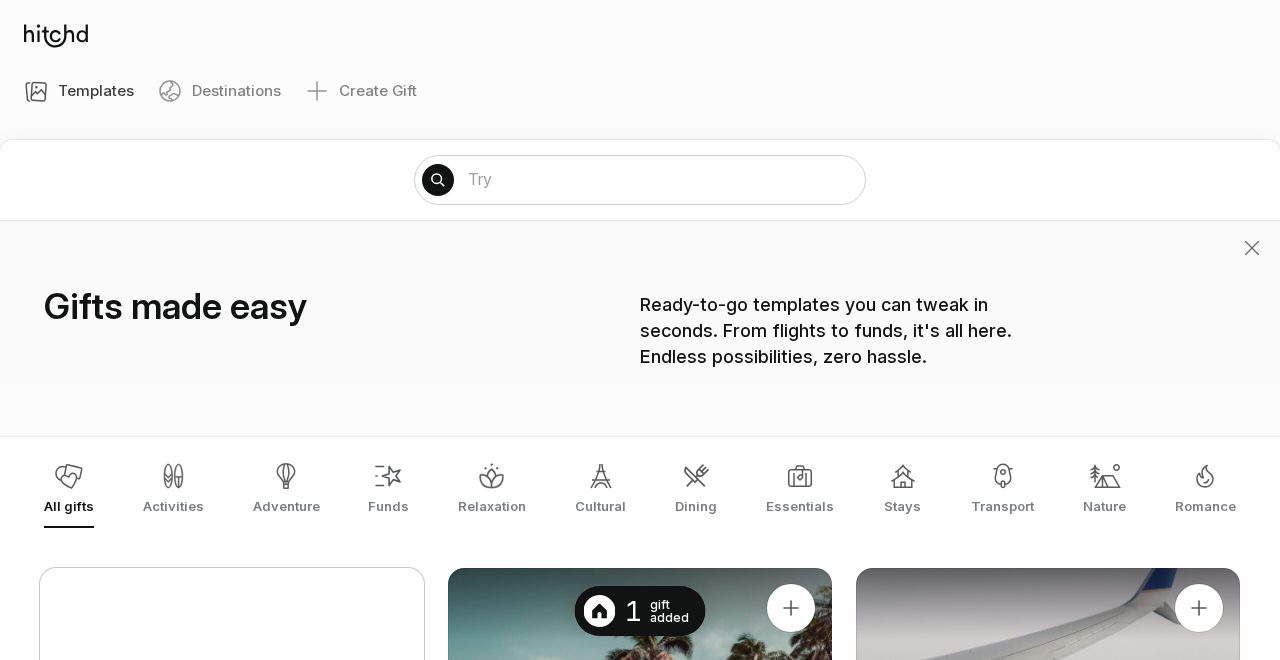 click on "Destinations" at bounding box center (219, 91) 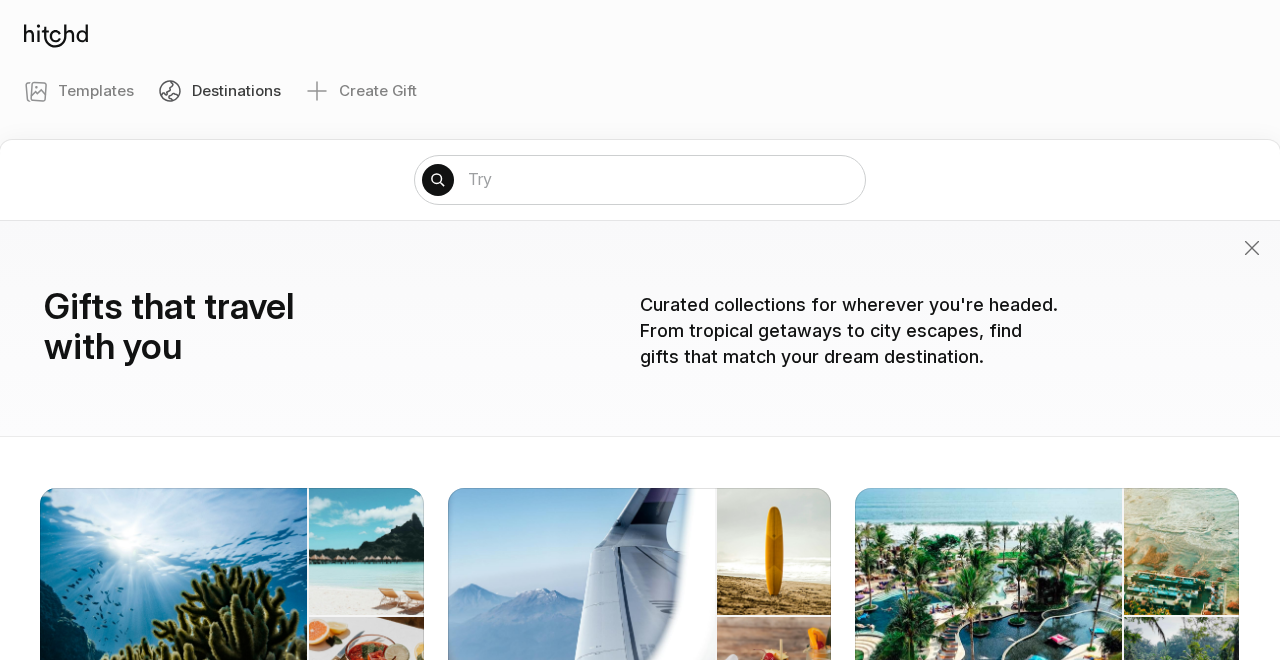 click on "Templates
Destinations
Create Gift" at bounding box center [640, 58] 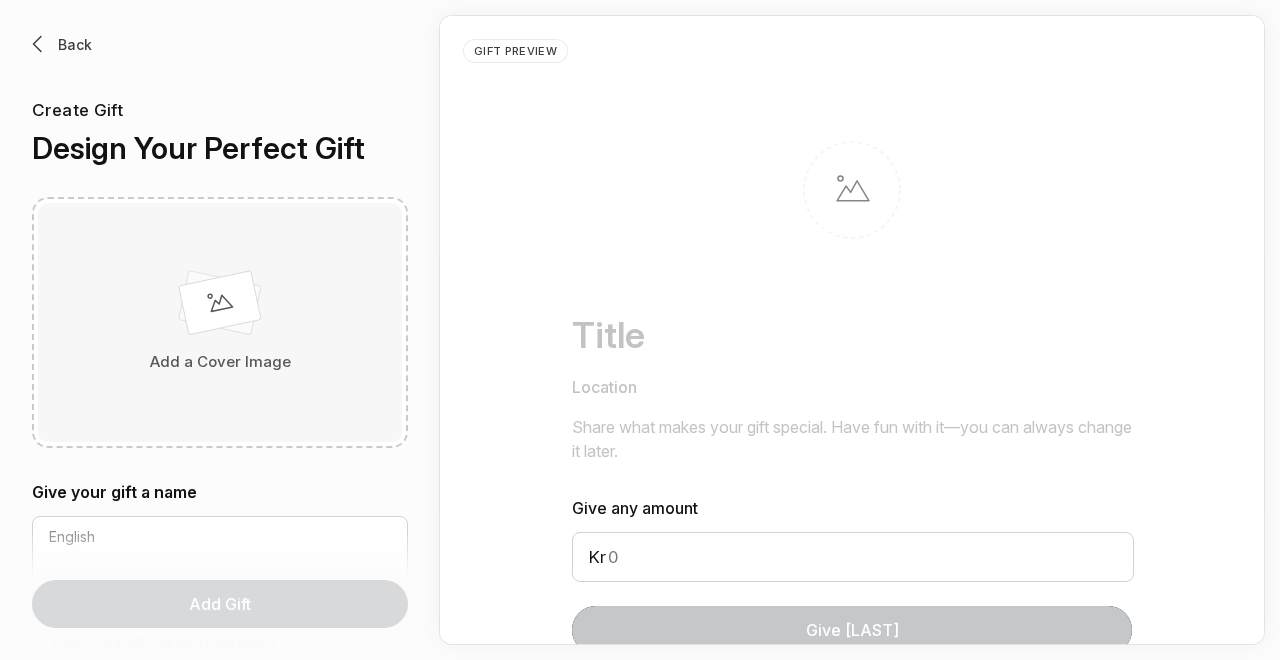 click at bounding box center (38, 44) 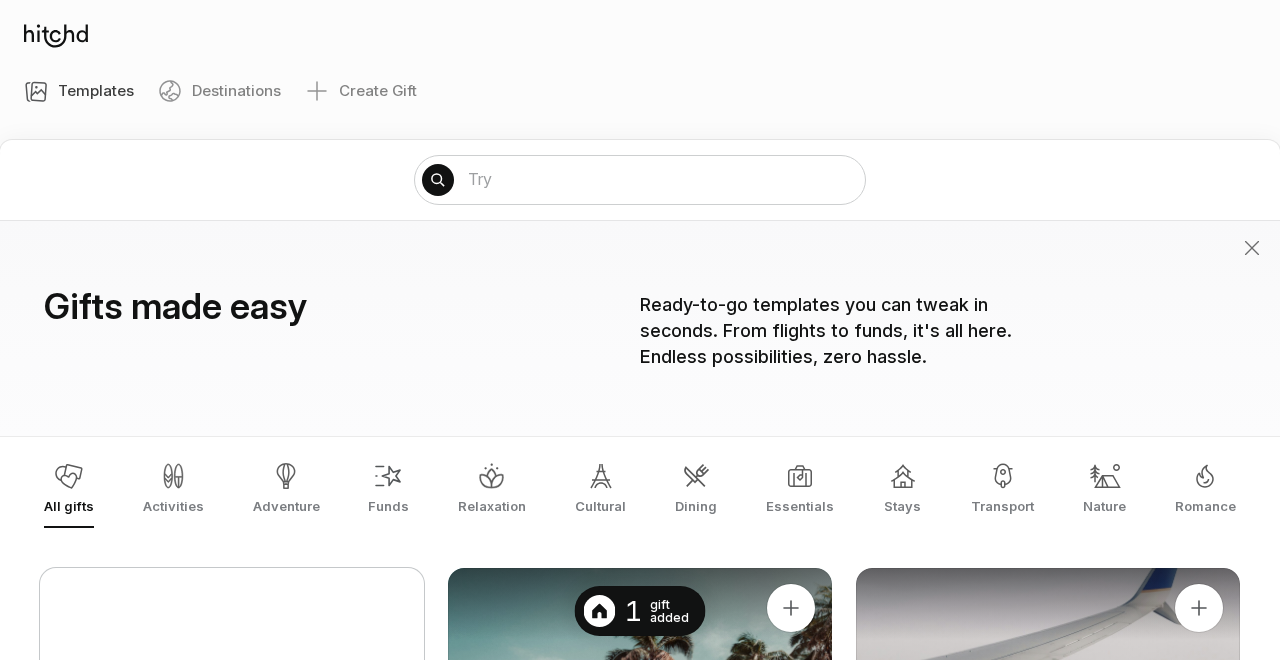 click on "Templates" at bounding box center (79, 91) 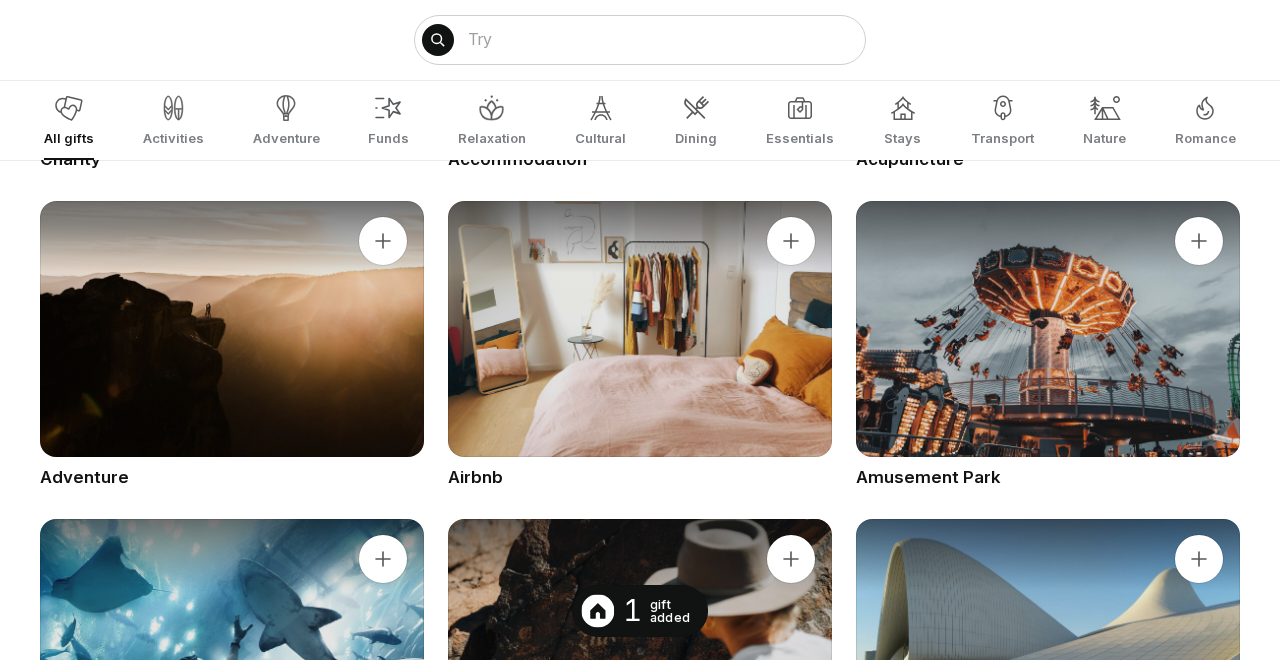 click on "1
gift added" at bounding box center [640, 611] 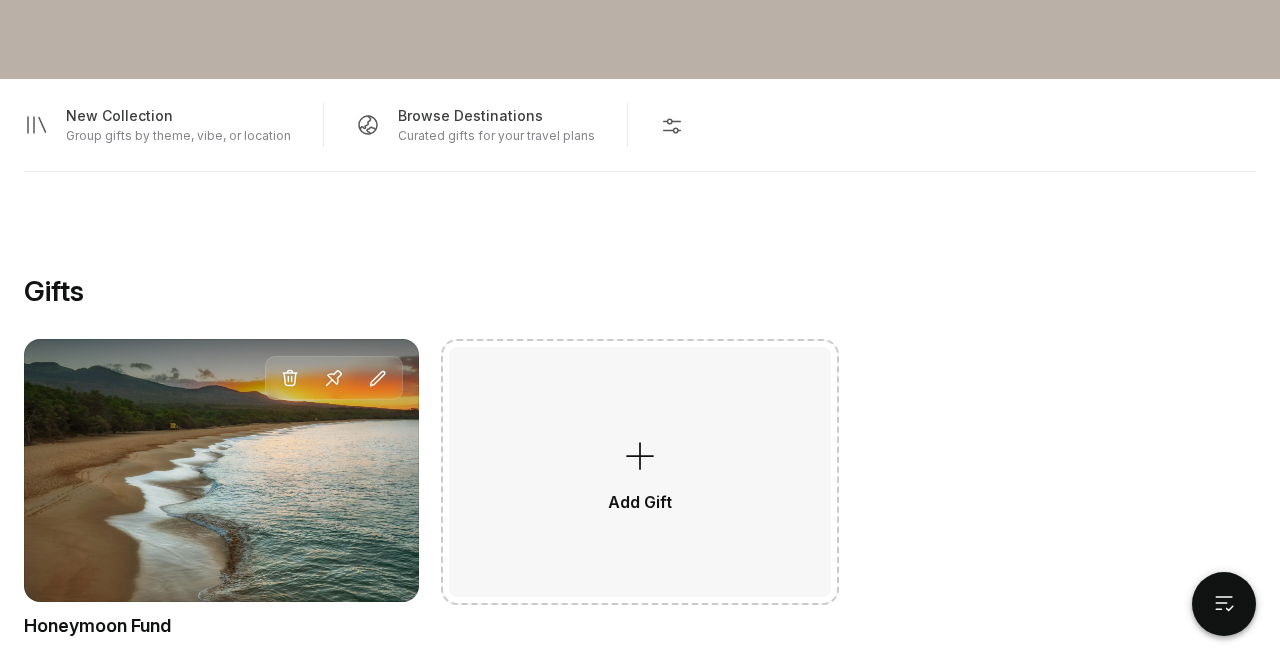 scroll, scrollTop: 964, scrollLeft: 0, axis: vertical 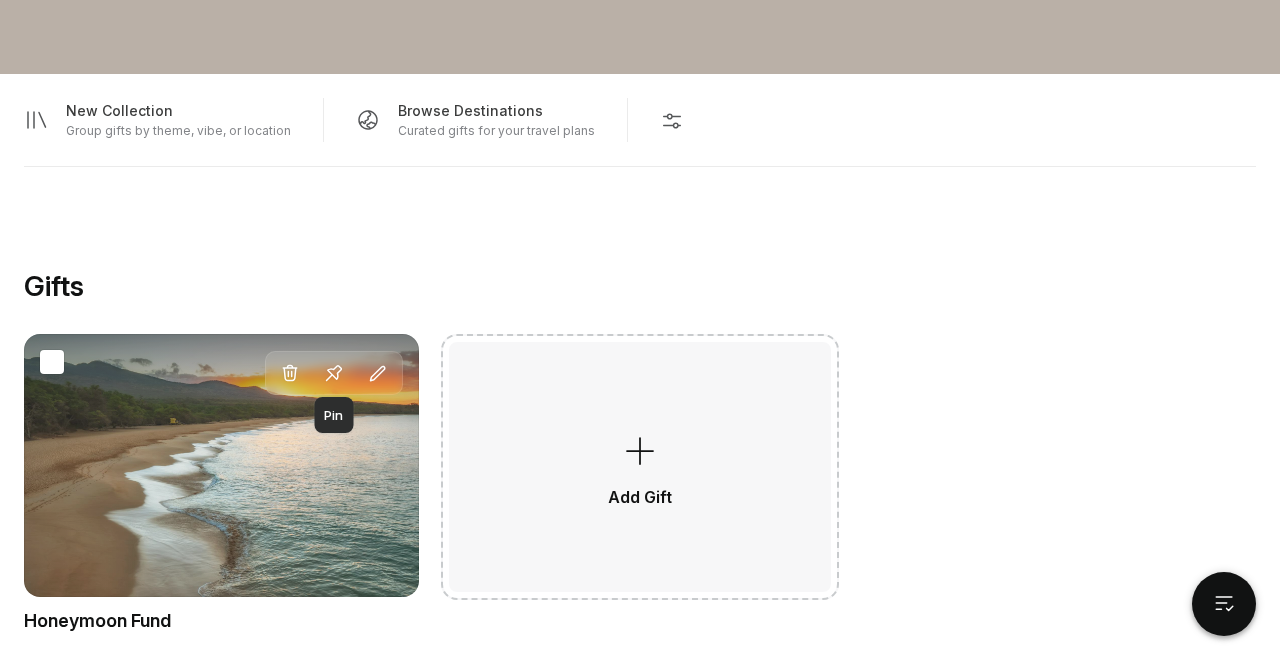 click at bounding box center [290, 373] 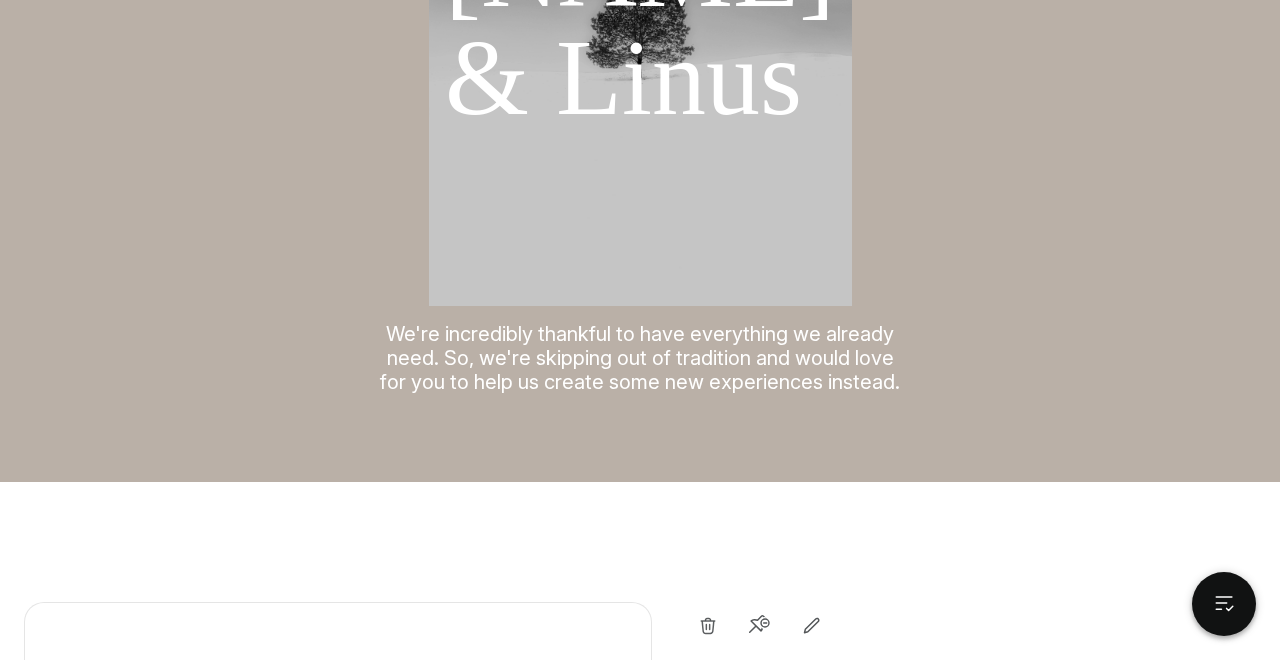 scroll, scrollTop: 257, scrollLeft: 0, axis: vertical 